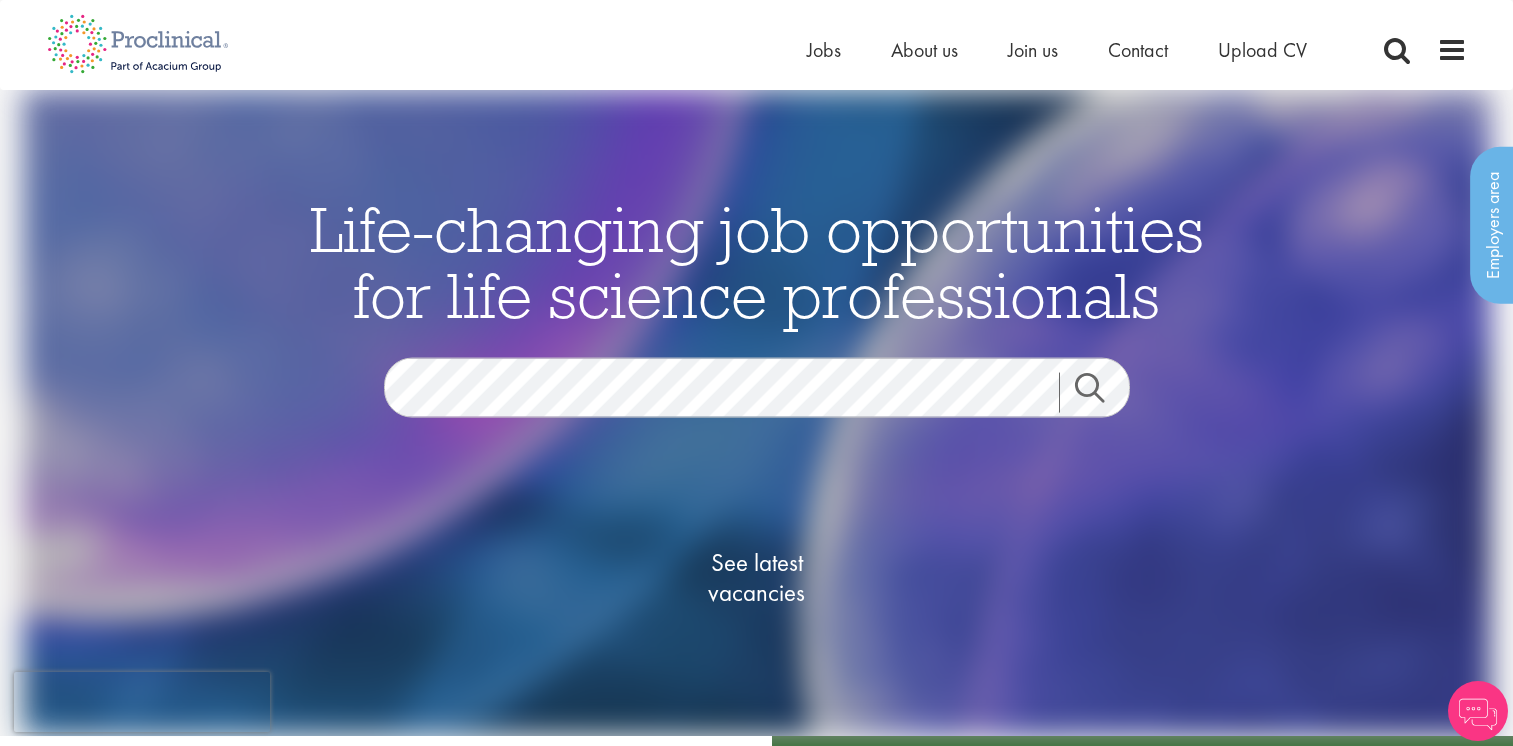 scroll, scrollTop: 0, scrollLeft: 0, axis: both 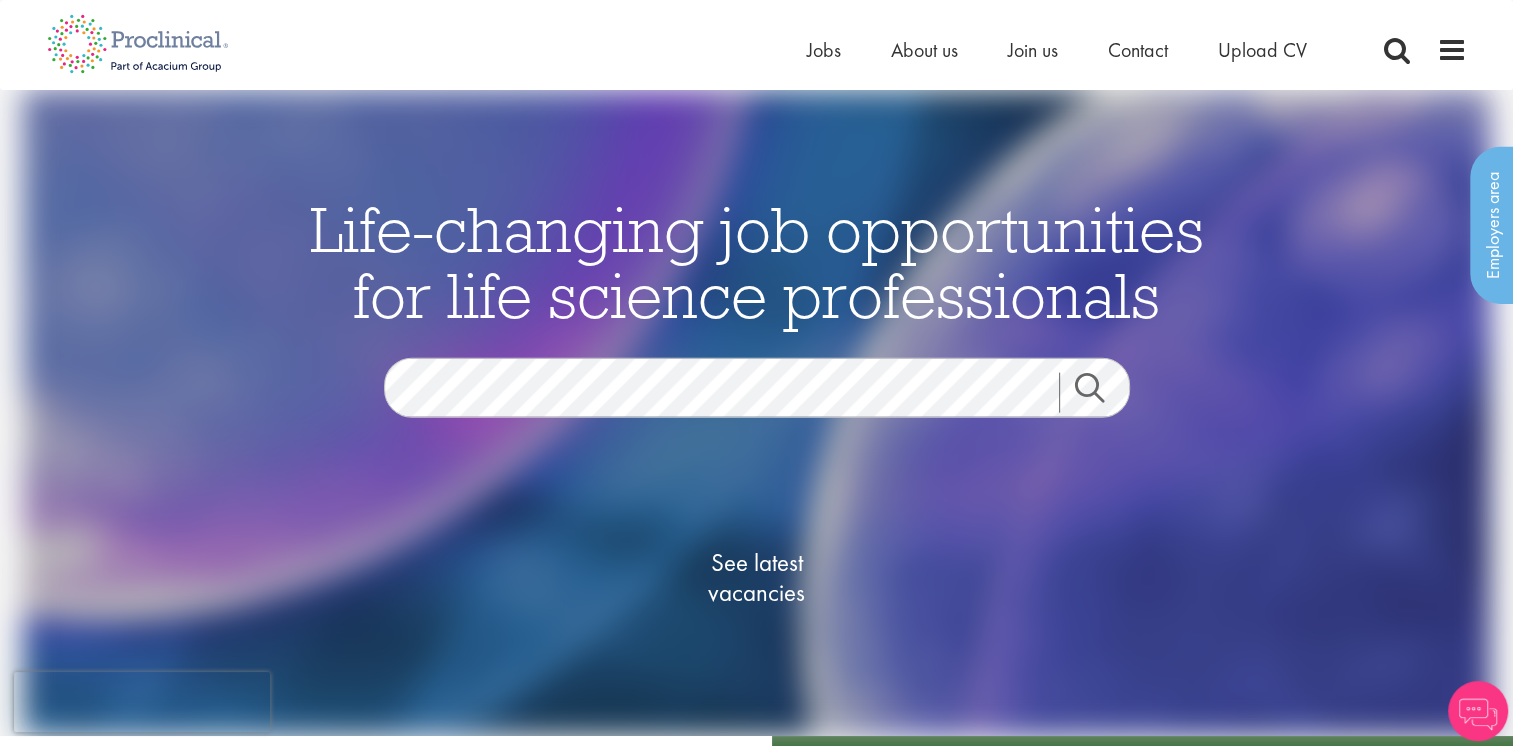 click on "Home
Jobs
About us
Join us
Contact
Upload CV" at bounding box center (749, 37) 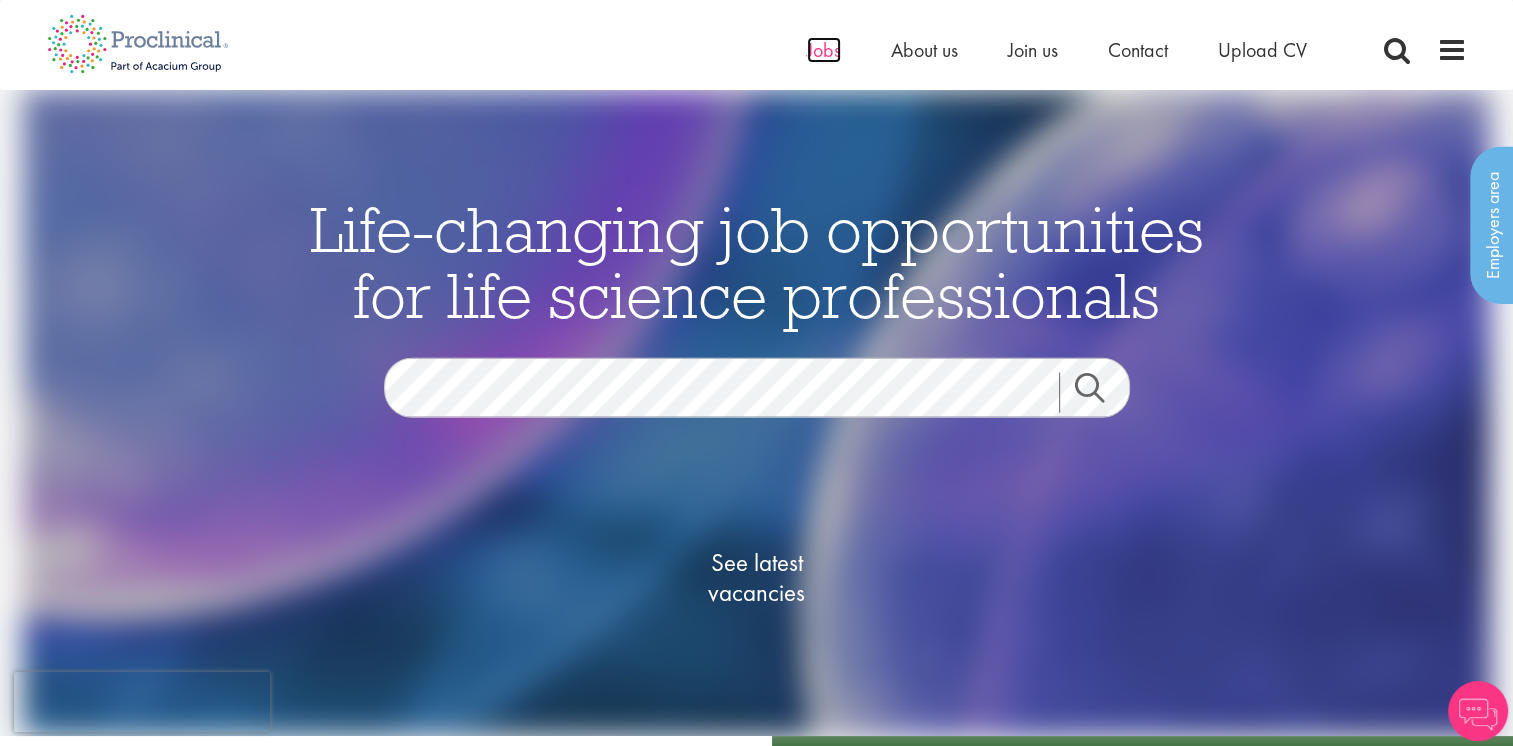 click on "Jobs" at bounding box center (824, 50) 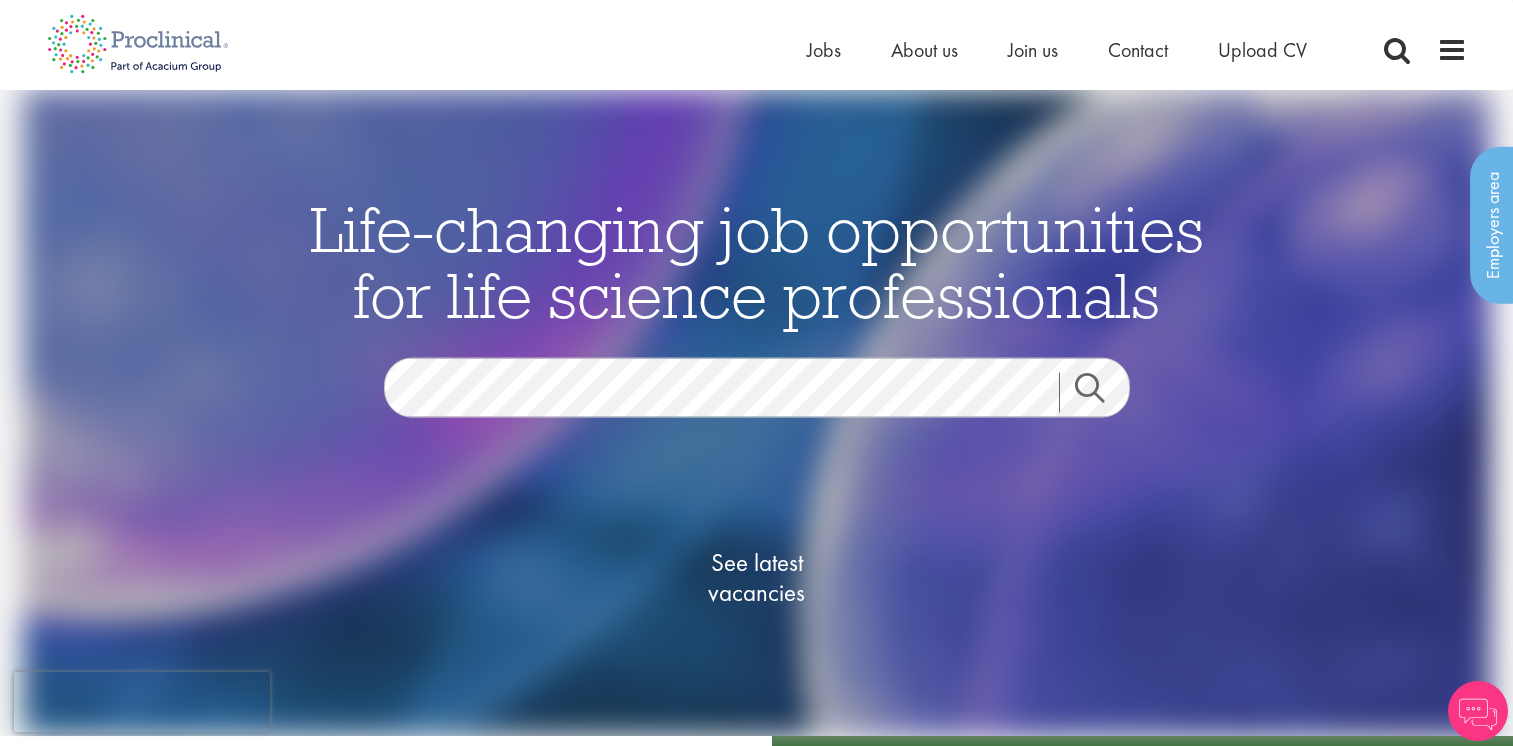 scroll, scrollTop: 0, scrollLeft: 0, axis: both 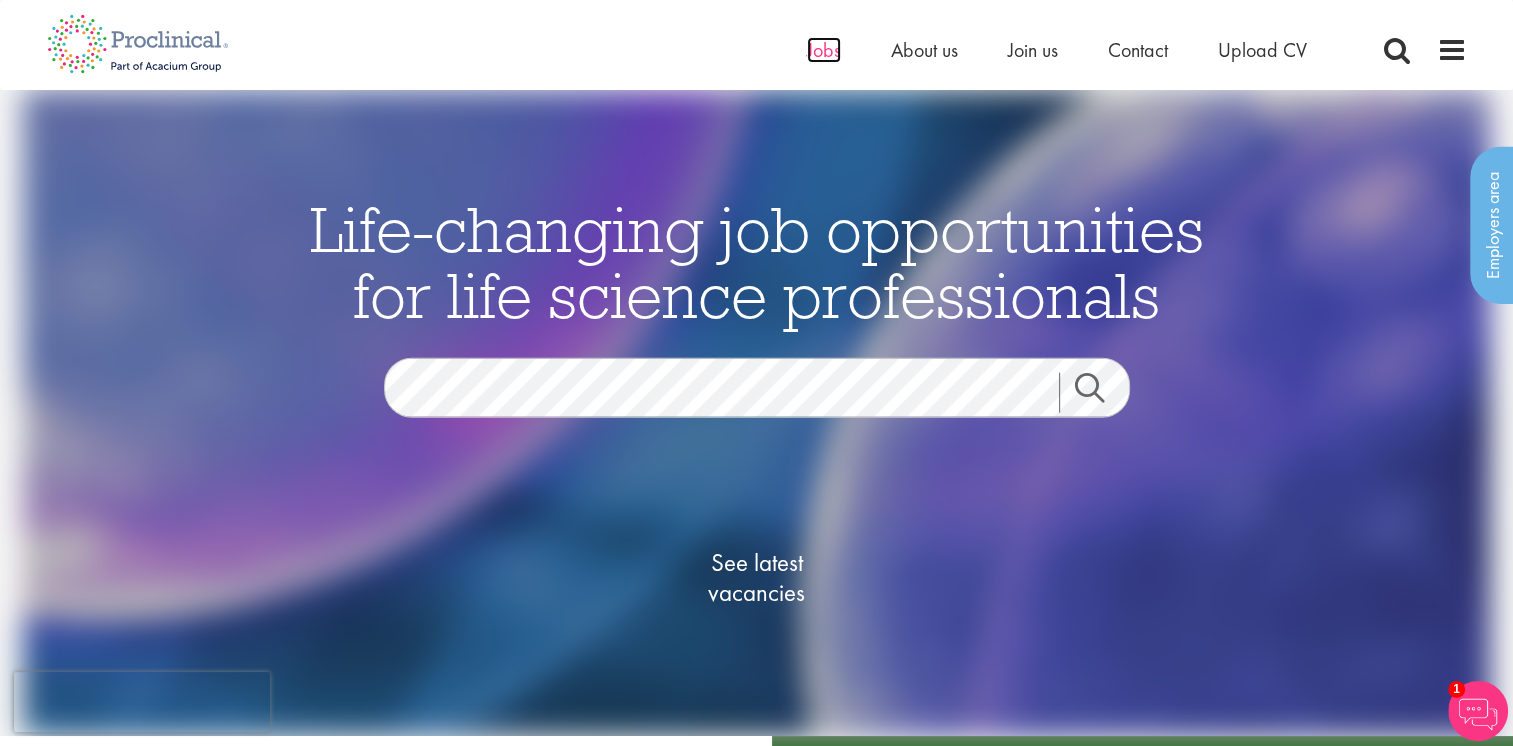 click on "Jobs" at bounding box center [824, 50] 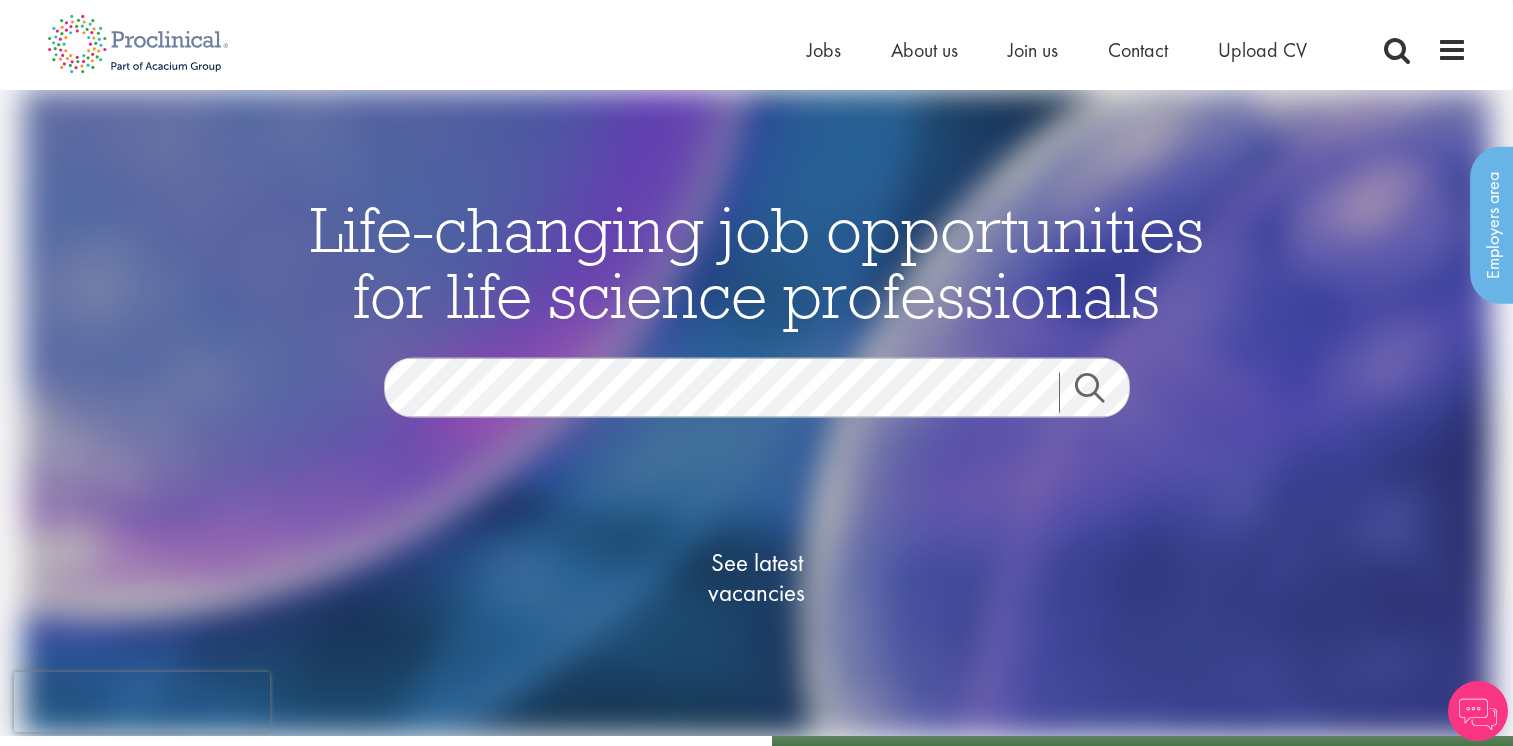 scroll, scrollTop: 0, scrollLeft: 0, axis: both 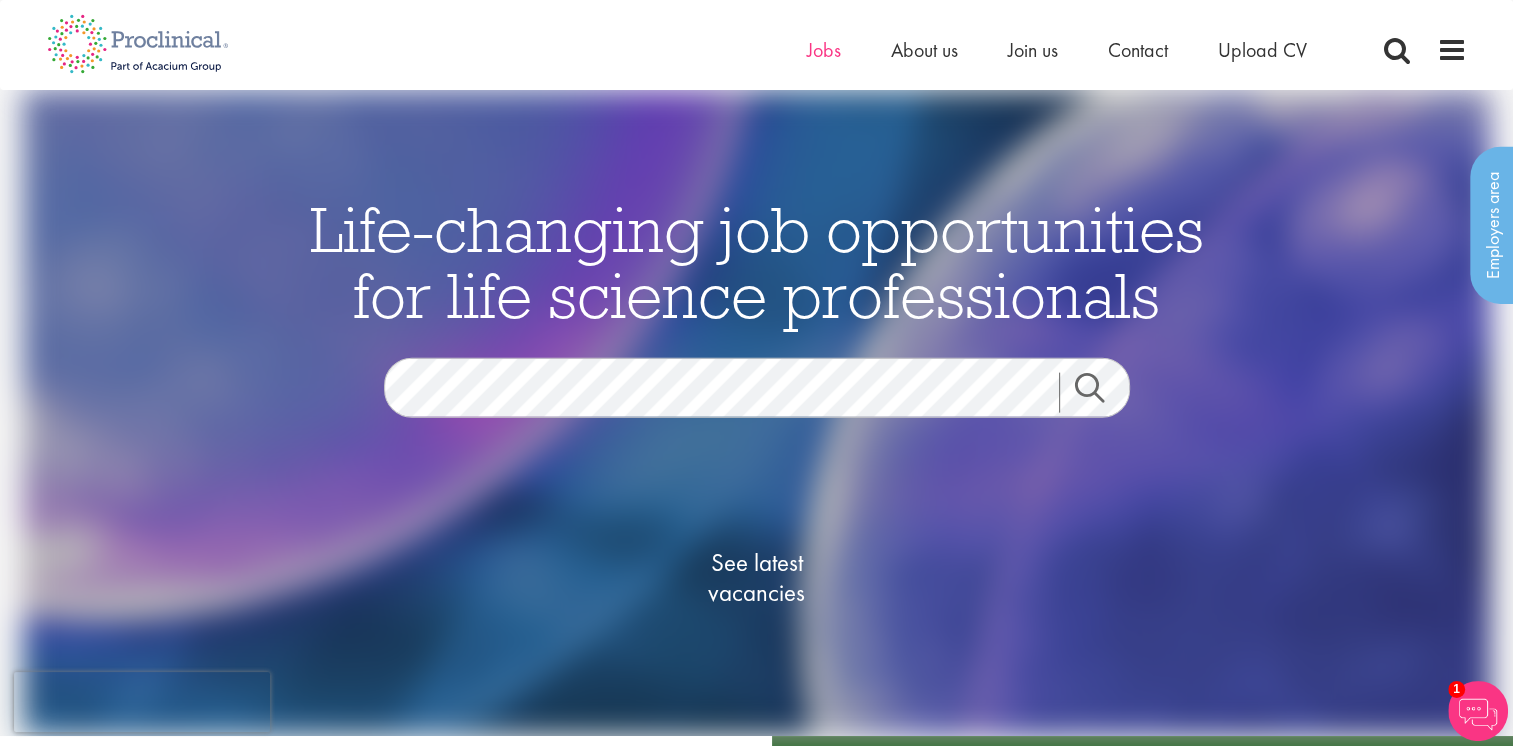 click on "Home
Jobs
About us
Join us
Contact
Upload CV" at bounding box center (749, 37) 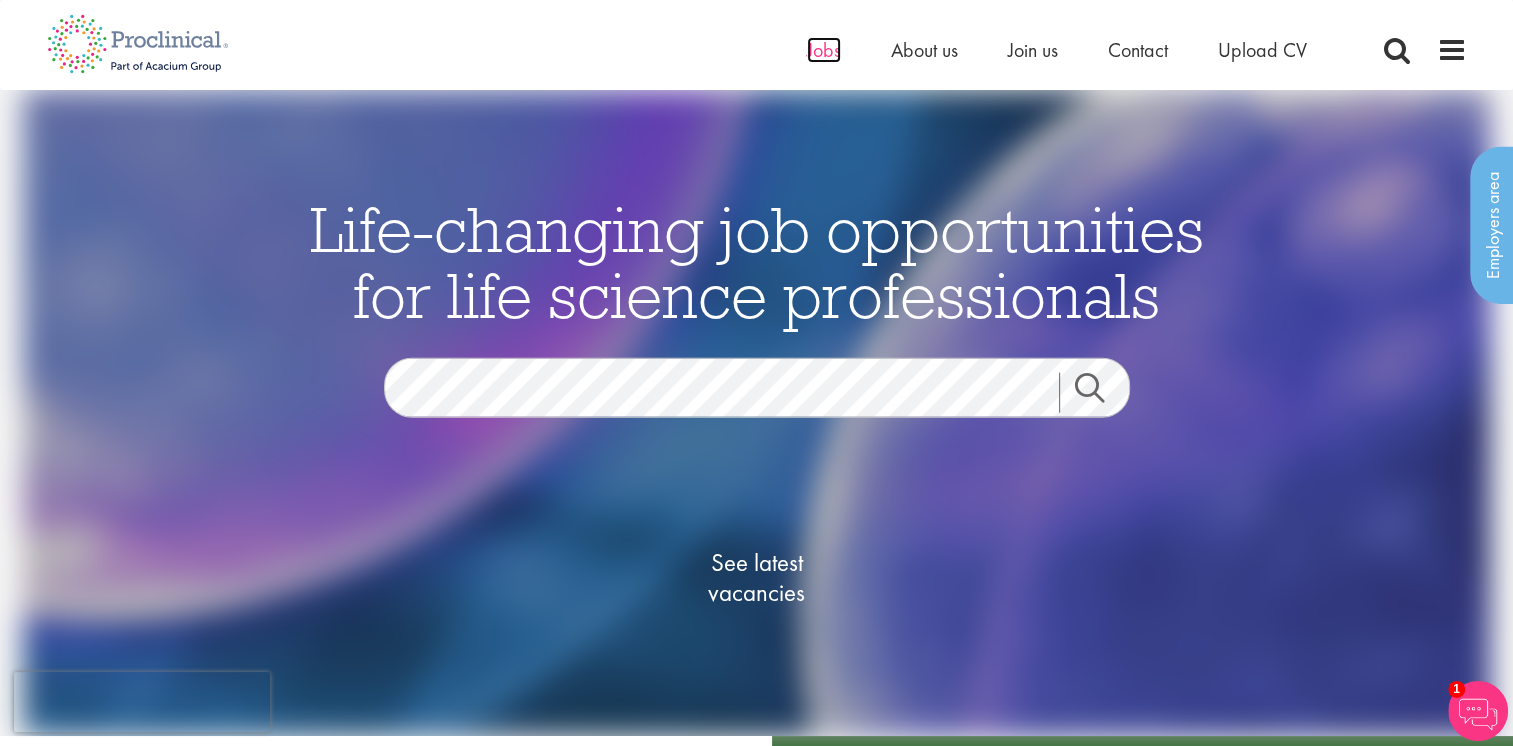 click on "Jobs" at bounding box center [824, 50] 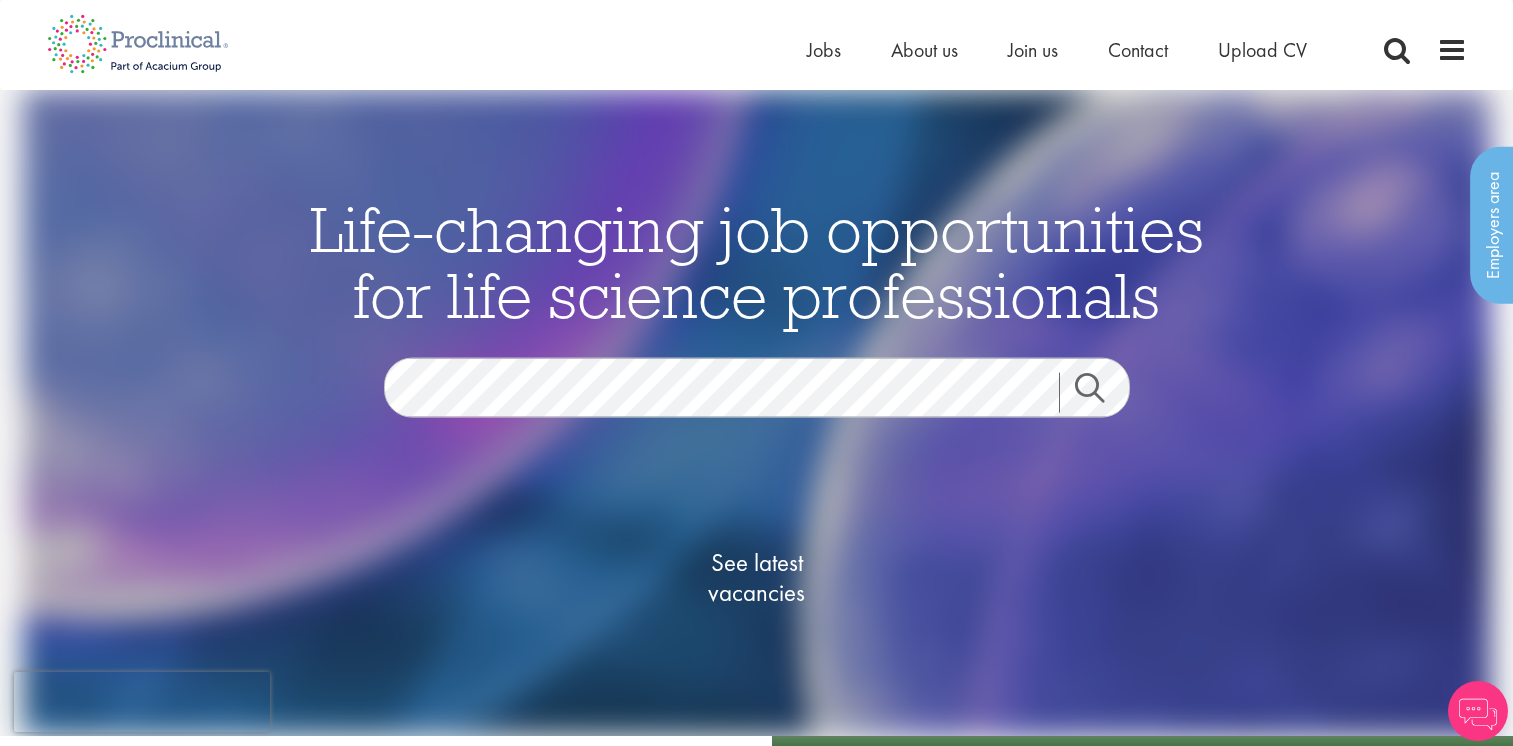 scroll, scrollTop: 0, scrollLeft: 0, axis: both 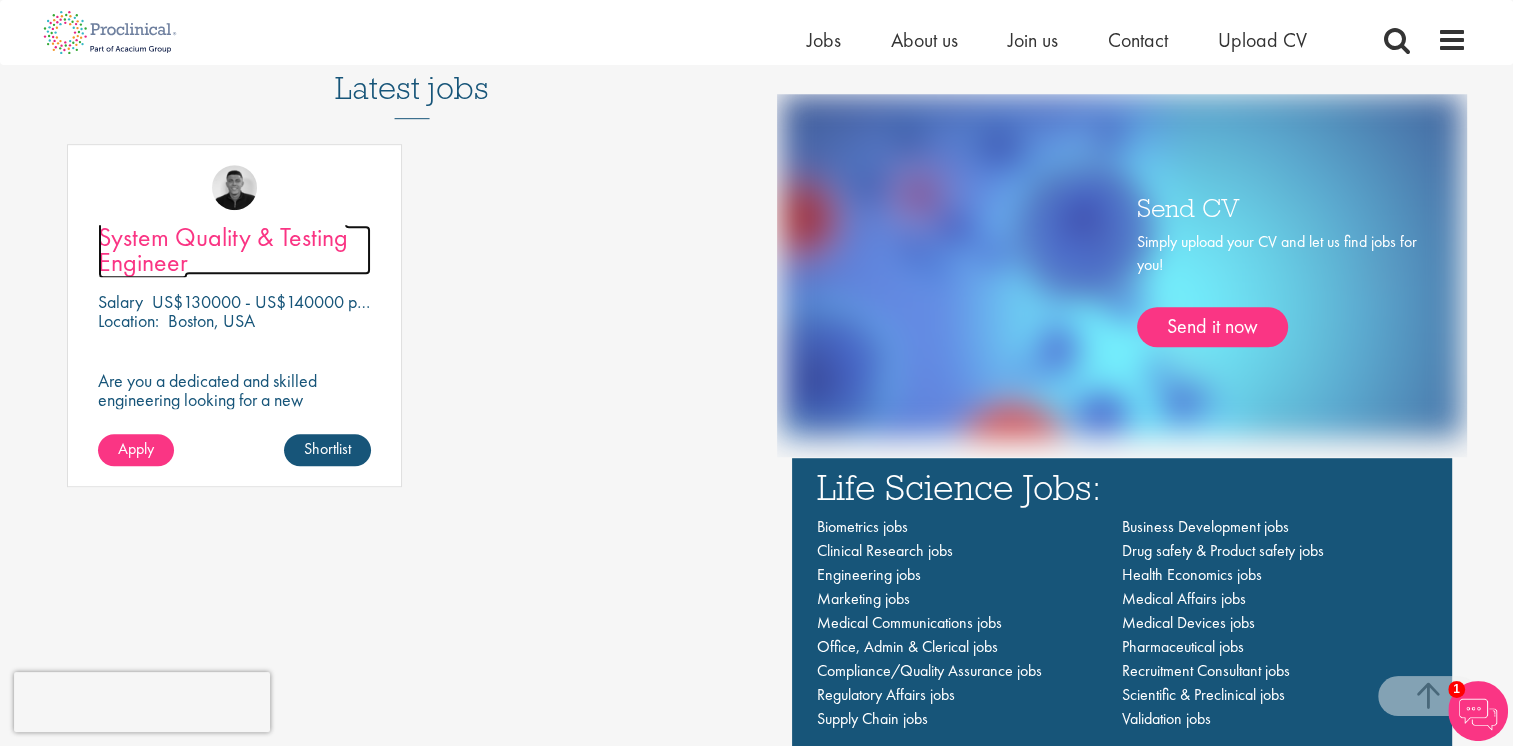 click on "System Quality & Testing Engineer" at bounding box center [223, 249] 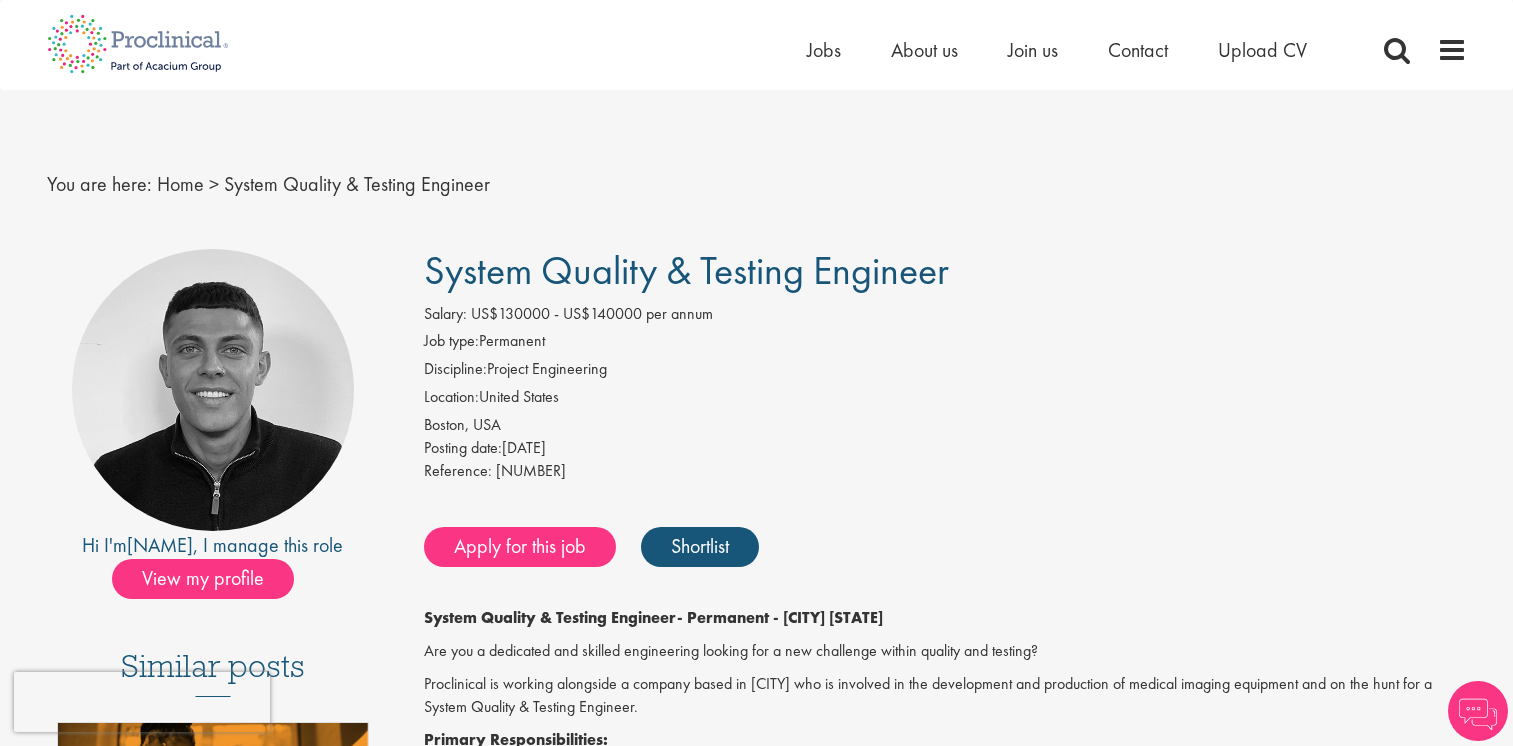 scroll, scrollTop: 0, scrollLeft: 0, axis: both 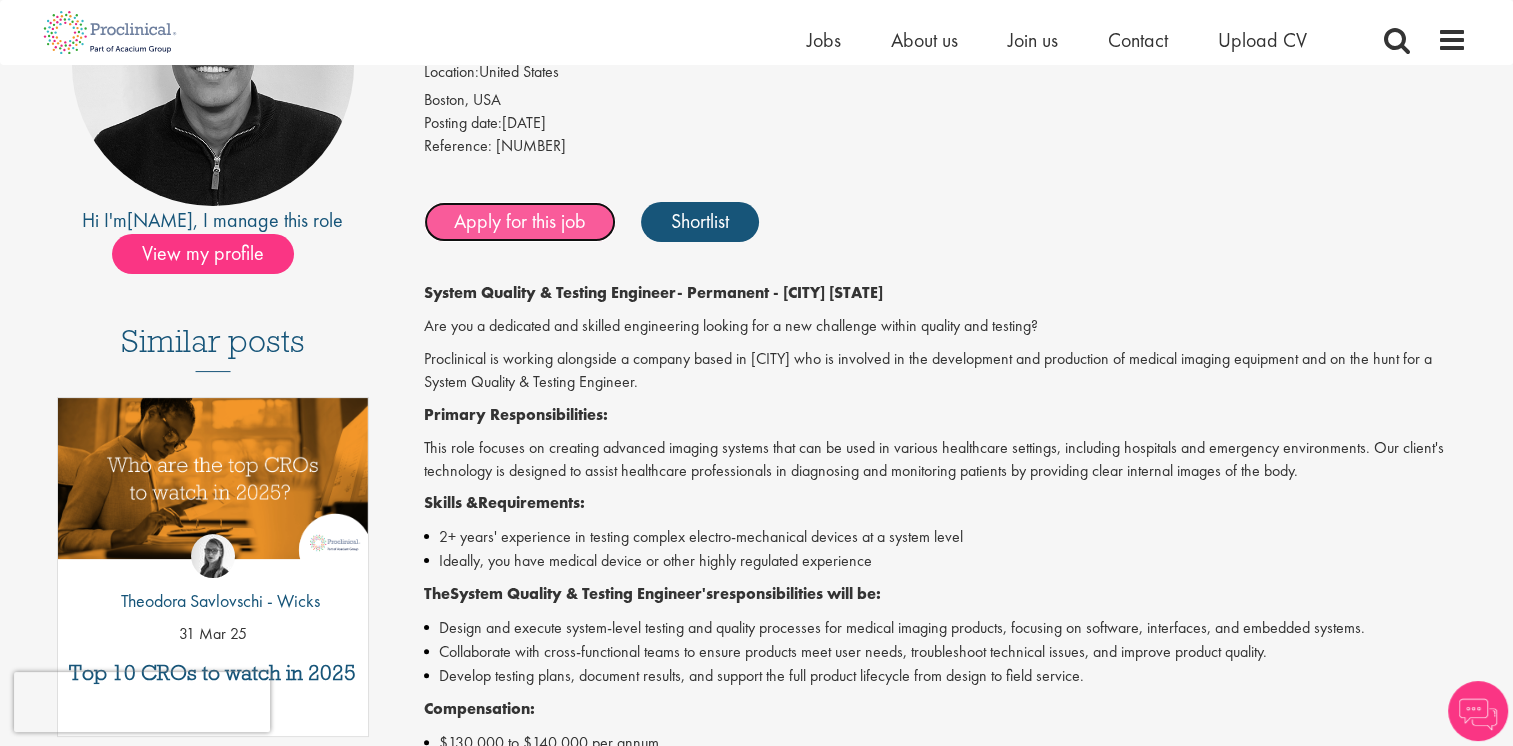 click on "Apply for this job" at bounding box center [520, 222] 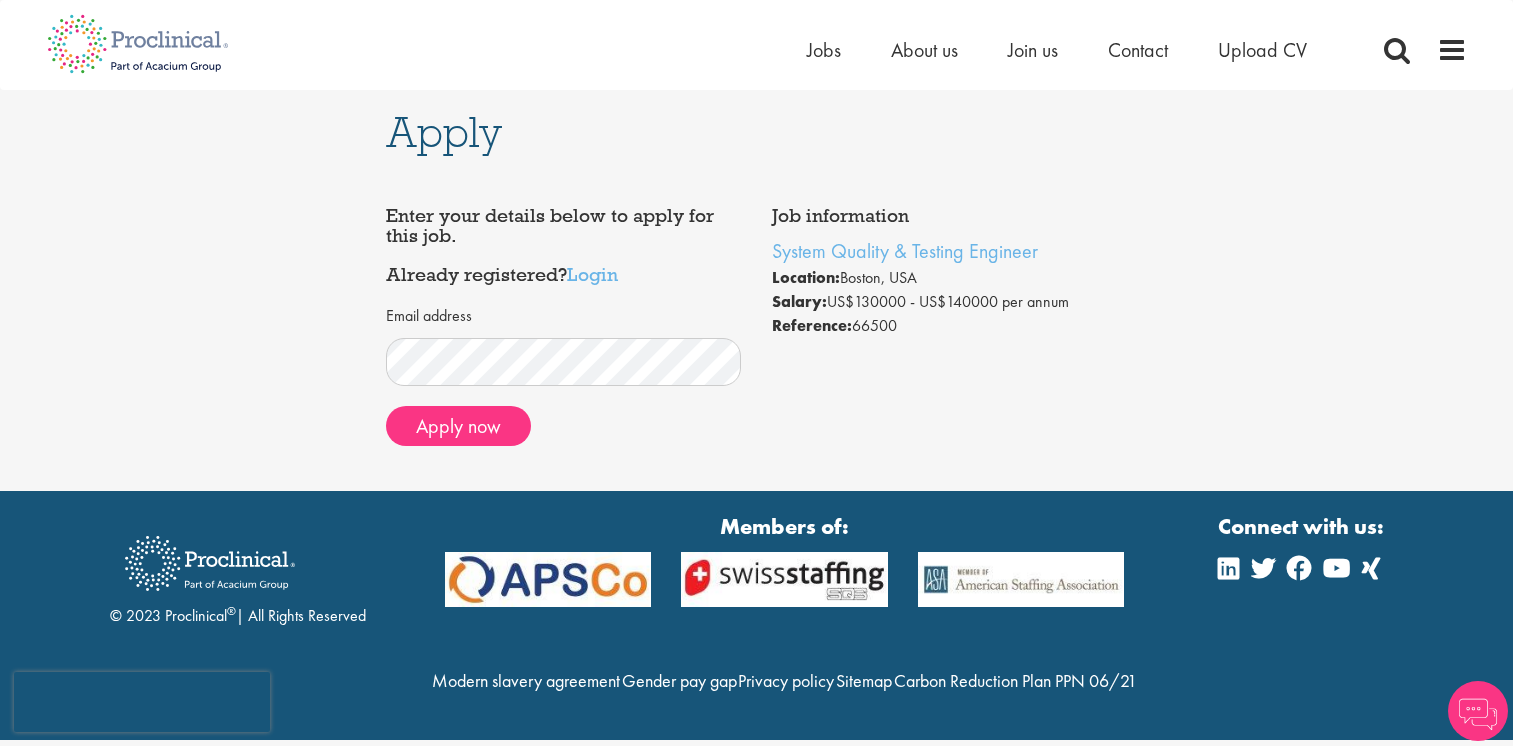 scroll, scrollTop: 0, scrollLeft: 0, axis: both 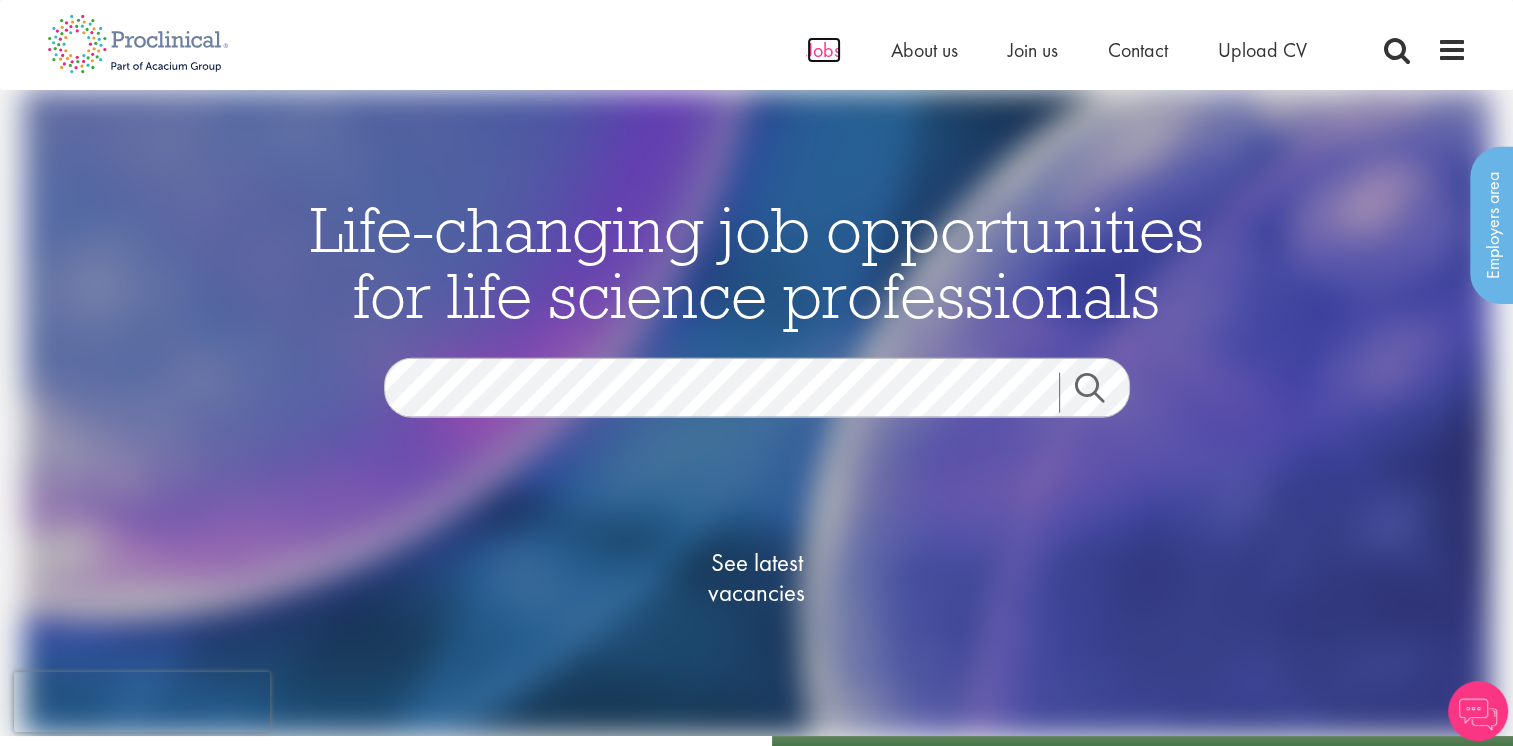 click on "Jobs" at bounding box center [824, 50] 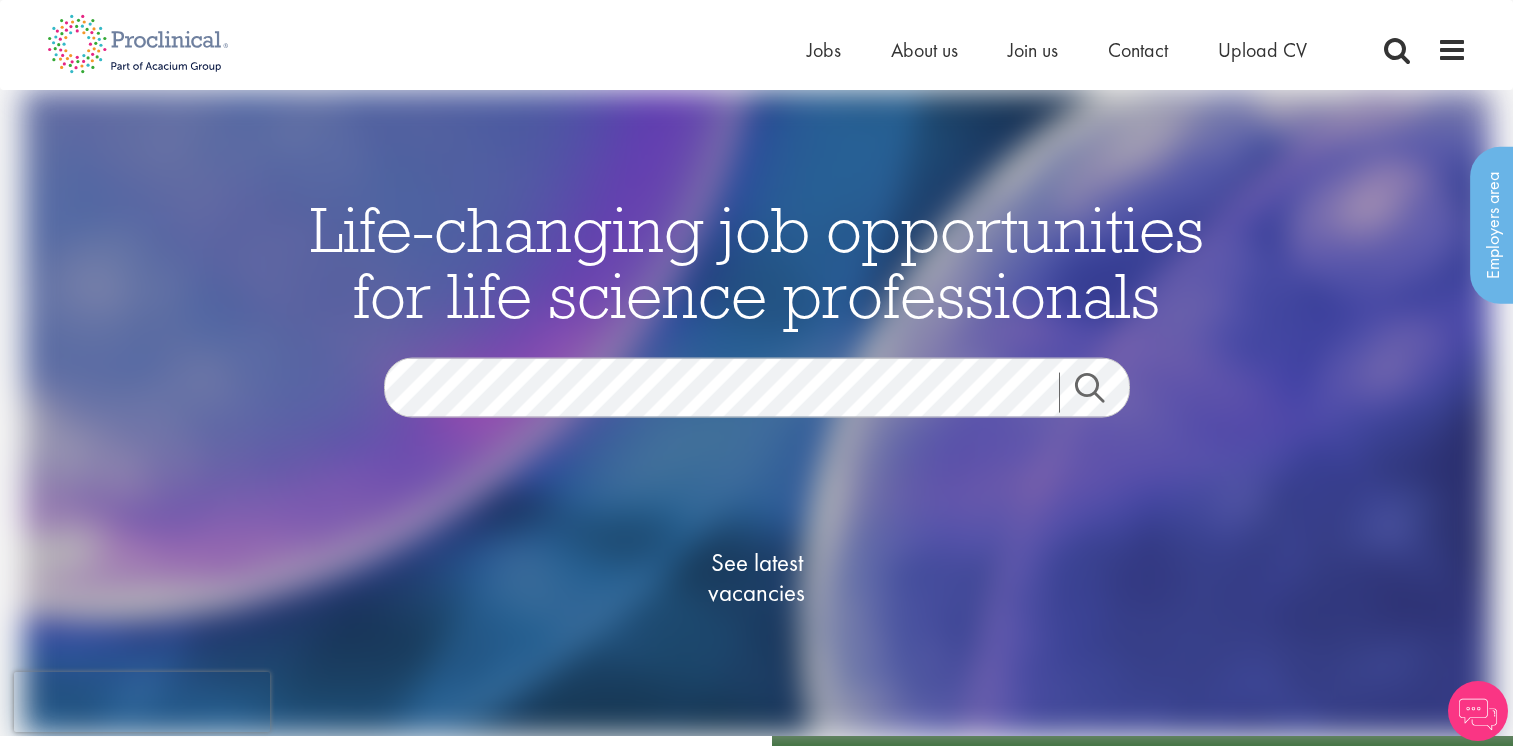 scroll, scrollTop: 0, scrollLeft: 0, axis: both 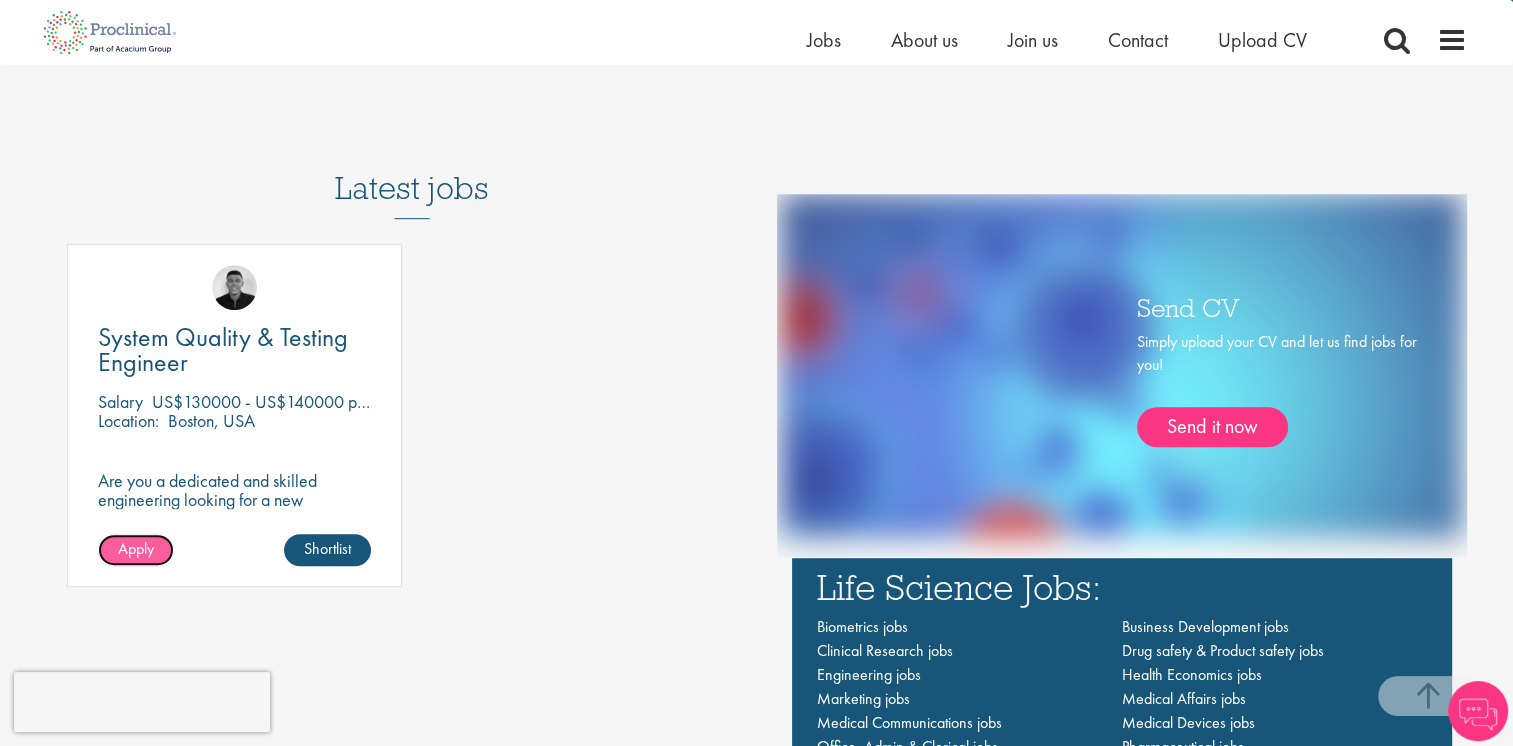 click on "Apply" at bounding box center [136, 548] 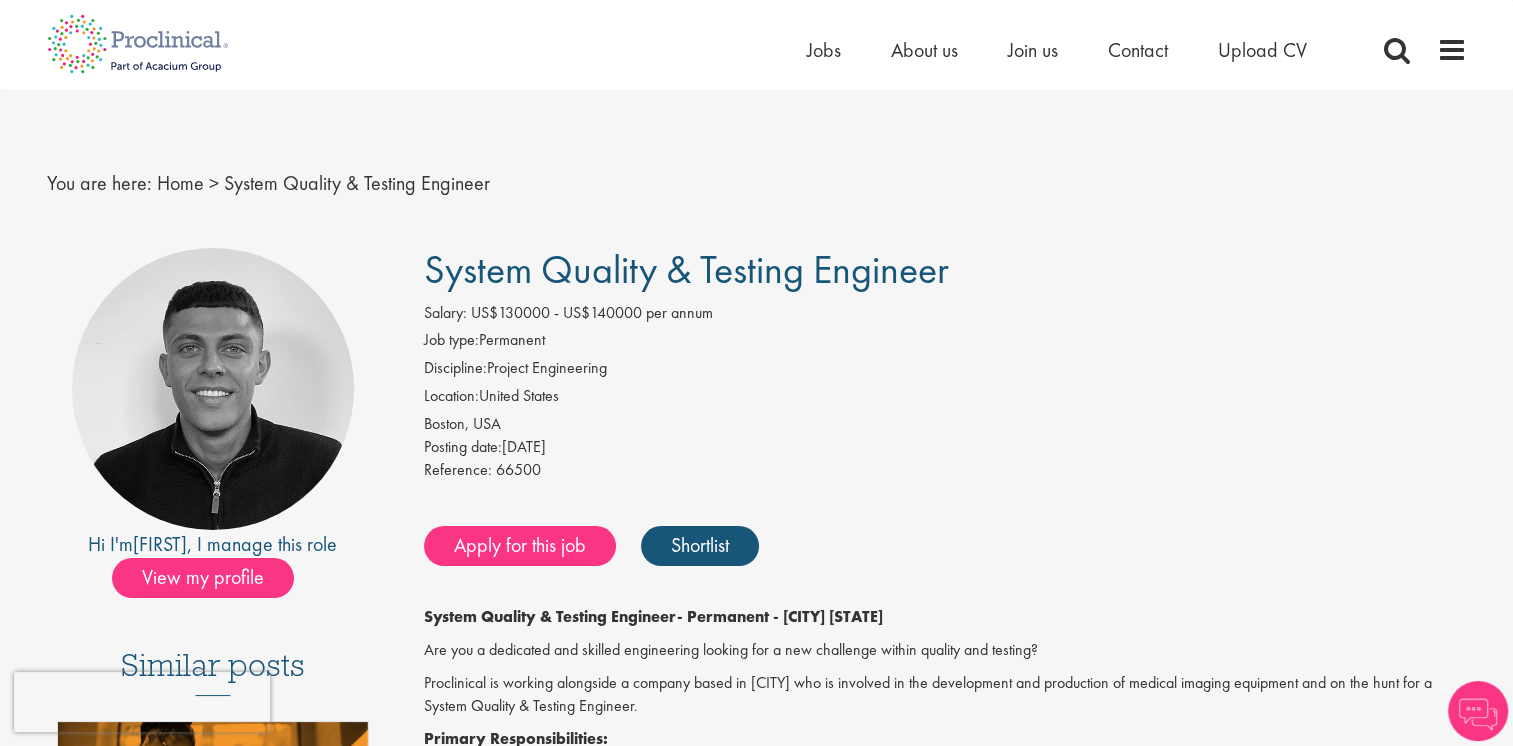 scroll, scrollTop: 0, scrollLeft: 0, axis: both 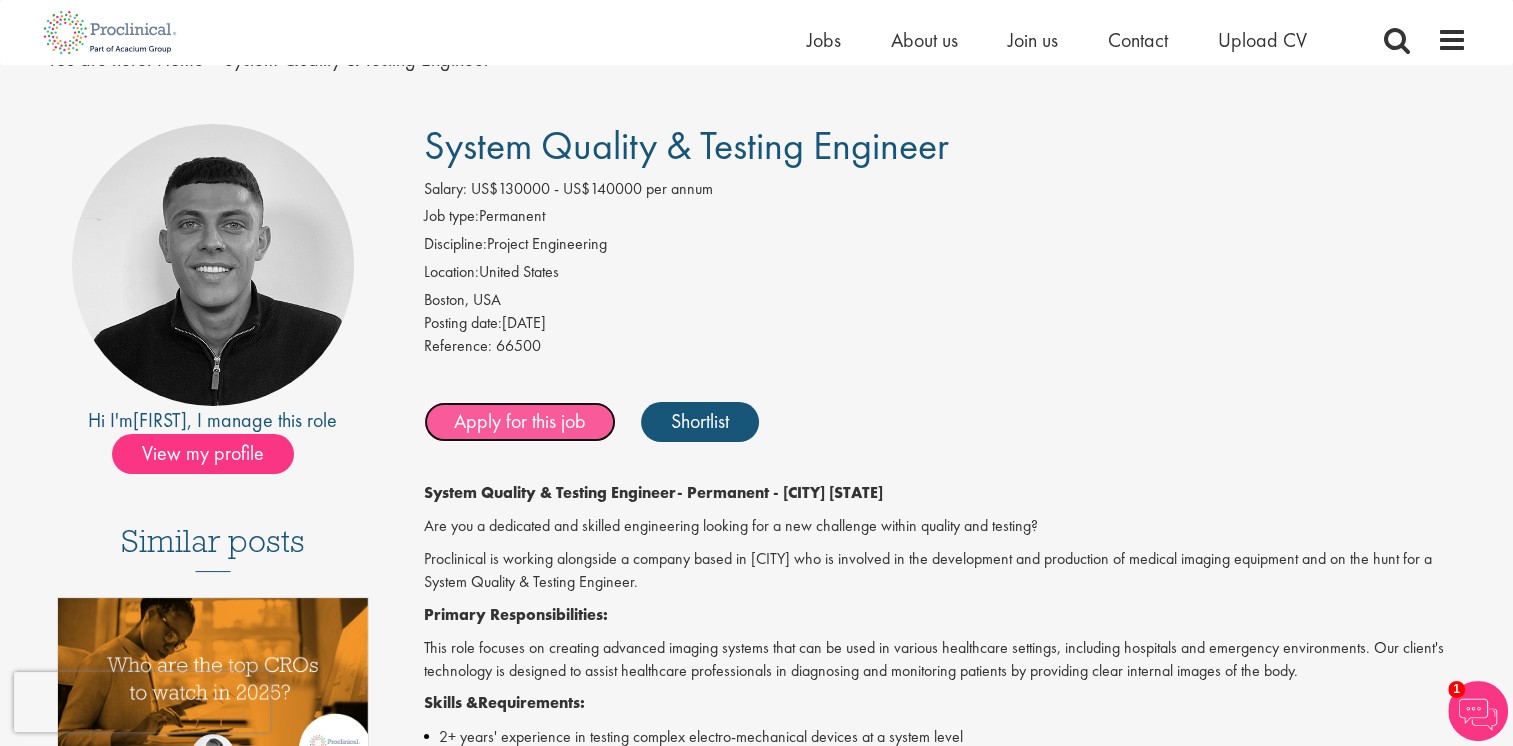 click on "Apply for this job" at bounding box center [520, 422] 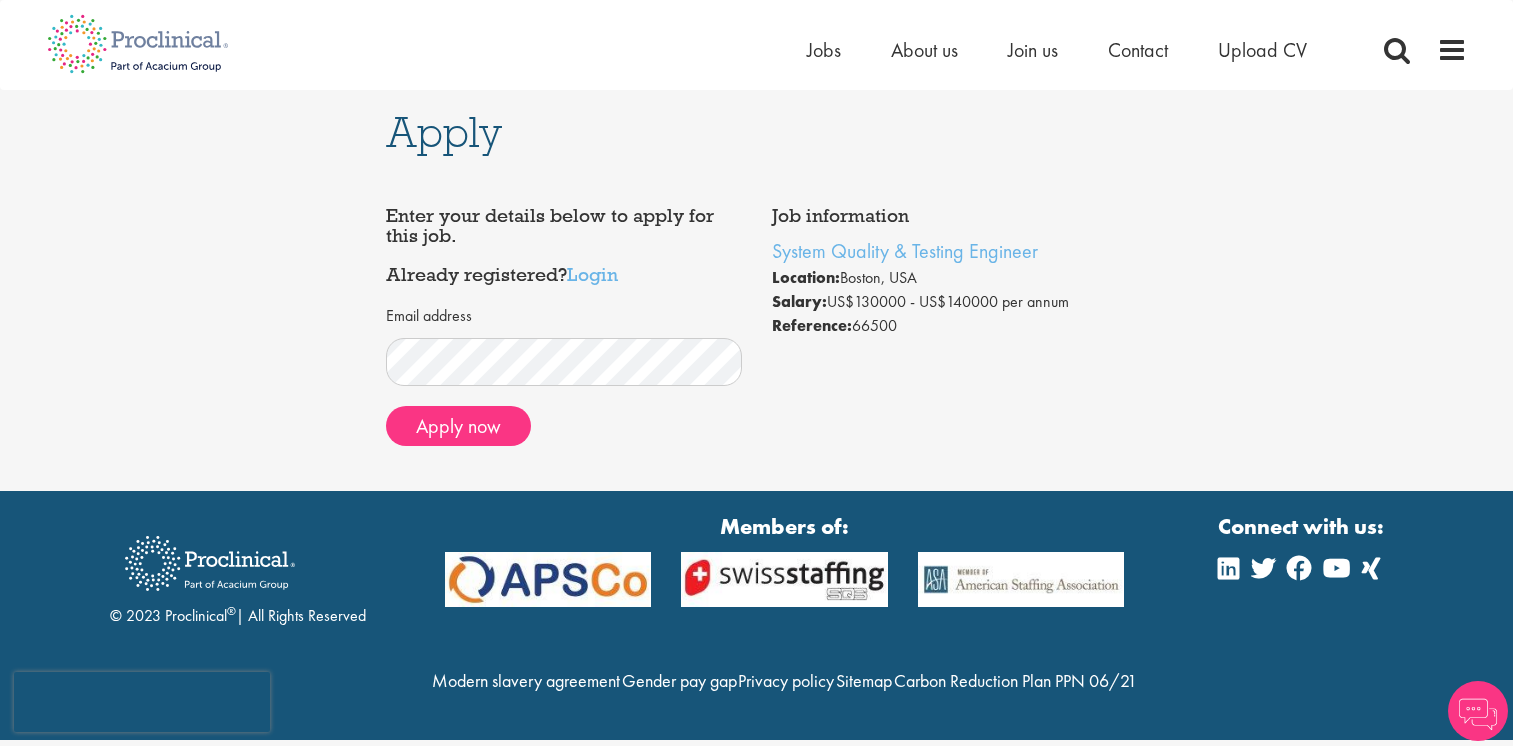 scroll, scrollTop: 0, scrollLeft: 0, axis: both 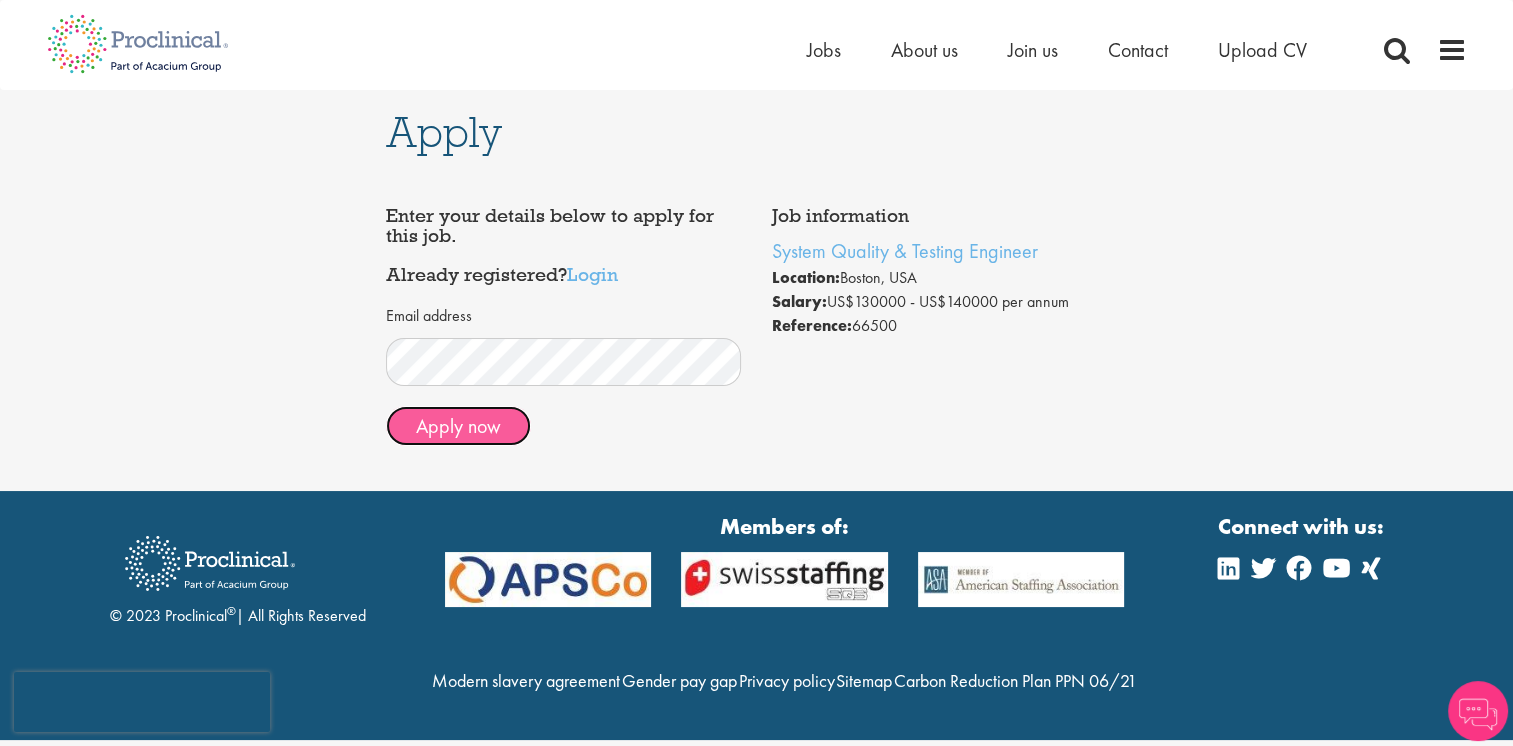 click on "Apply now" at bounding box center (458, 426) 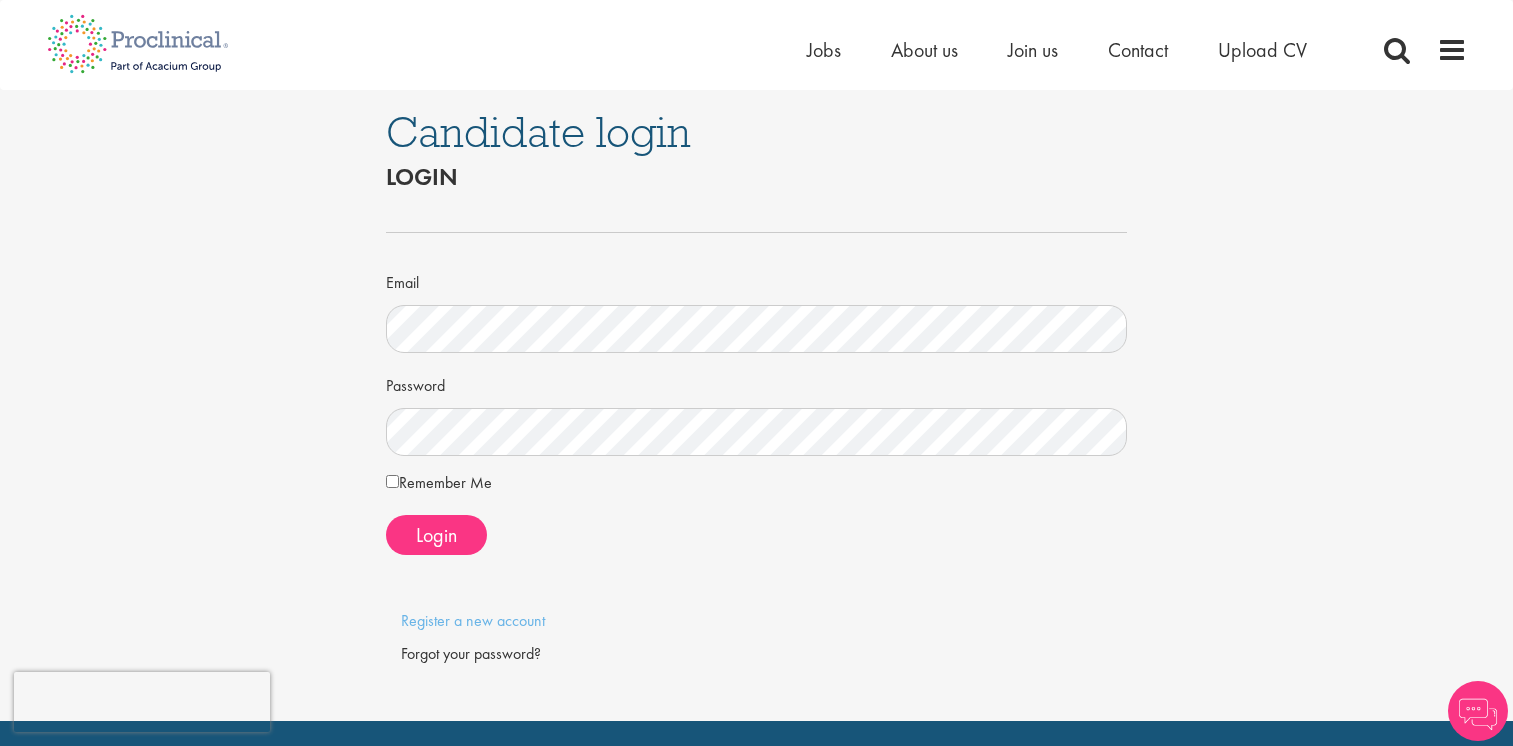 scroll, scrollTop: 0, scrollLeft: 0, axis: both 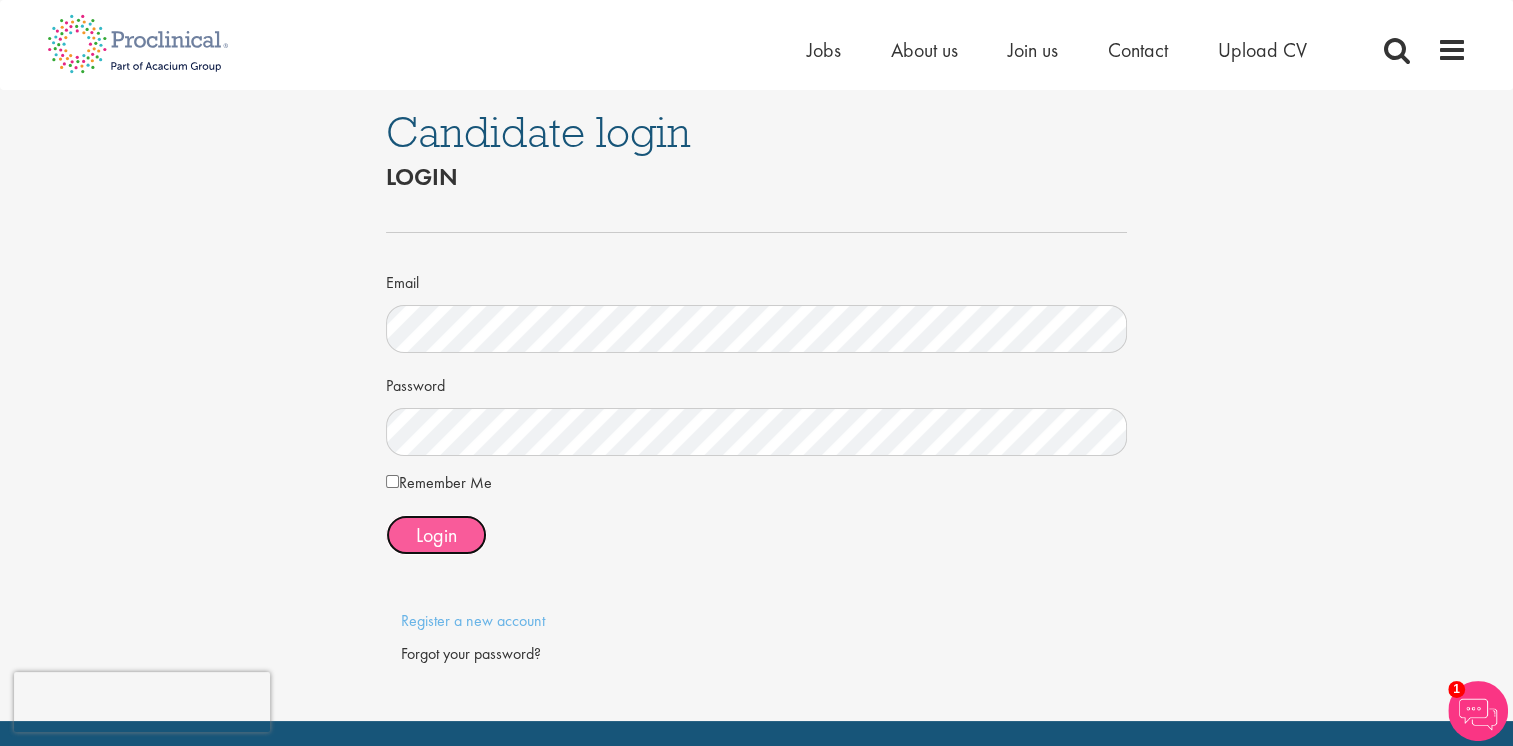 click on "Login" at bounding box center [436, 535] 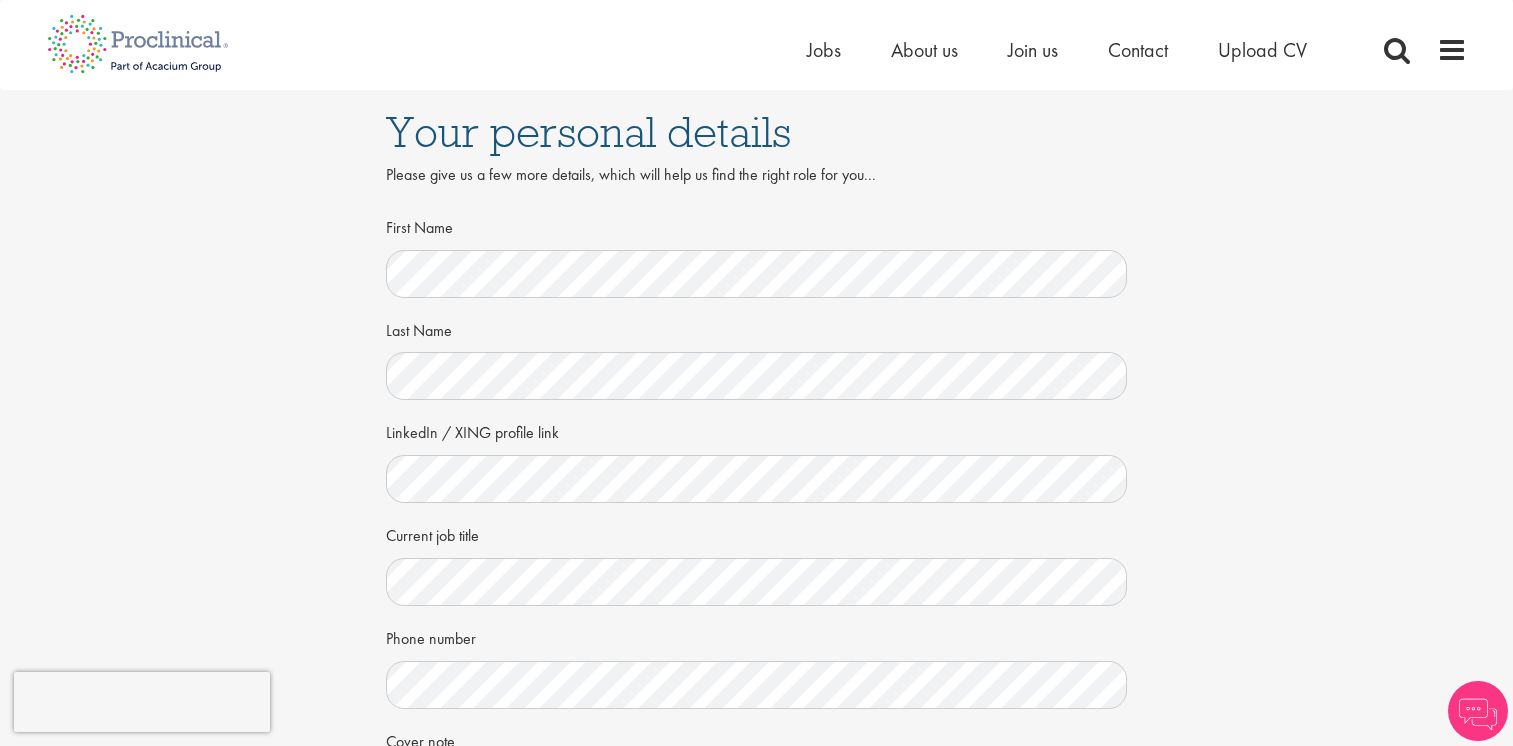 scroll, scrollTop: 0, scrollLeft: 0, axis: both 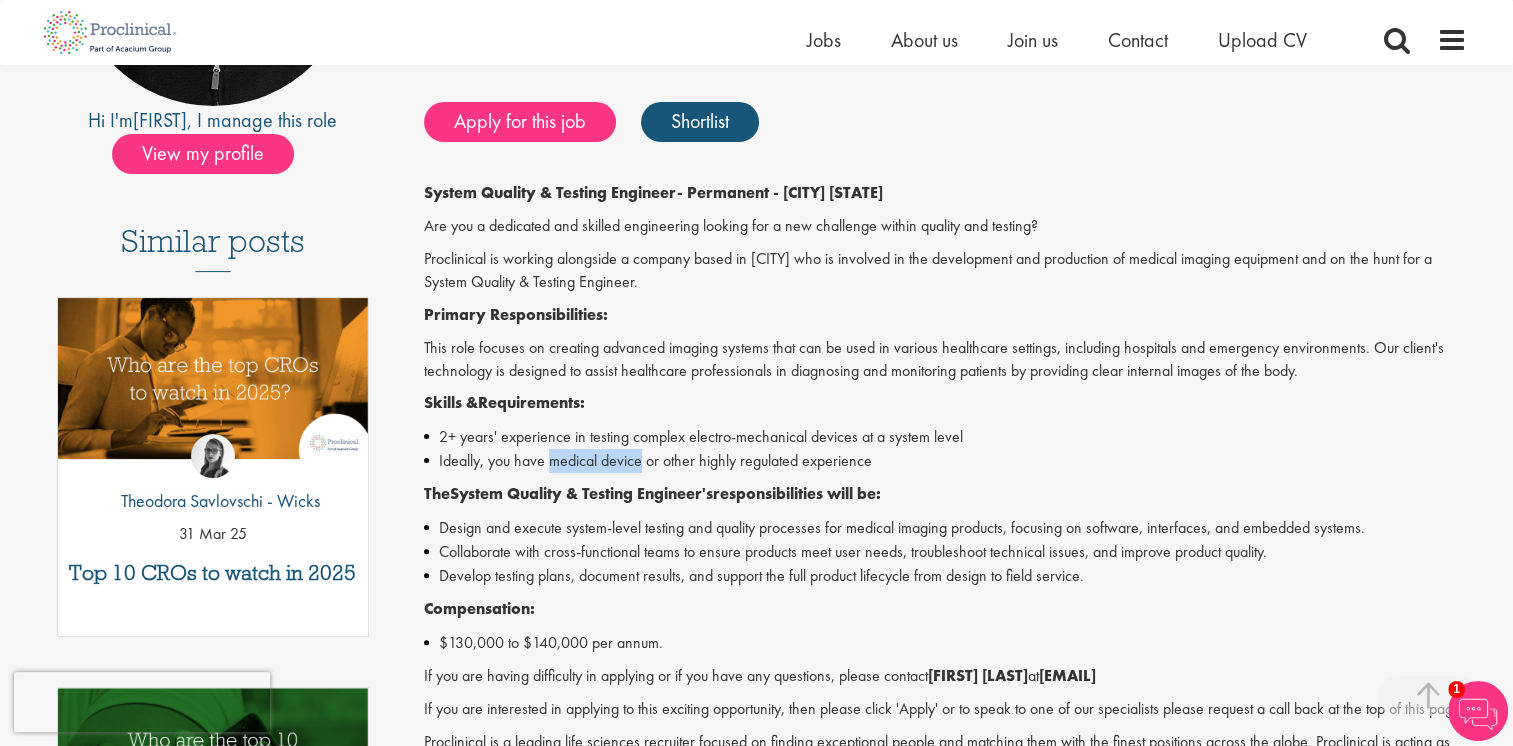 drag, startPoint x: 549, startPoint y: 464, endPoint x: 642, endPoint y: 456, distance: 93.34345 